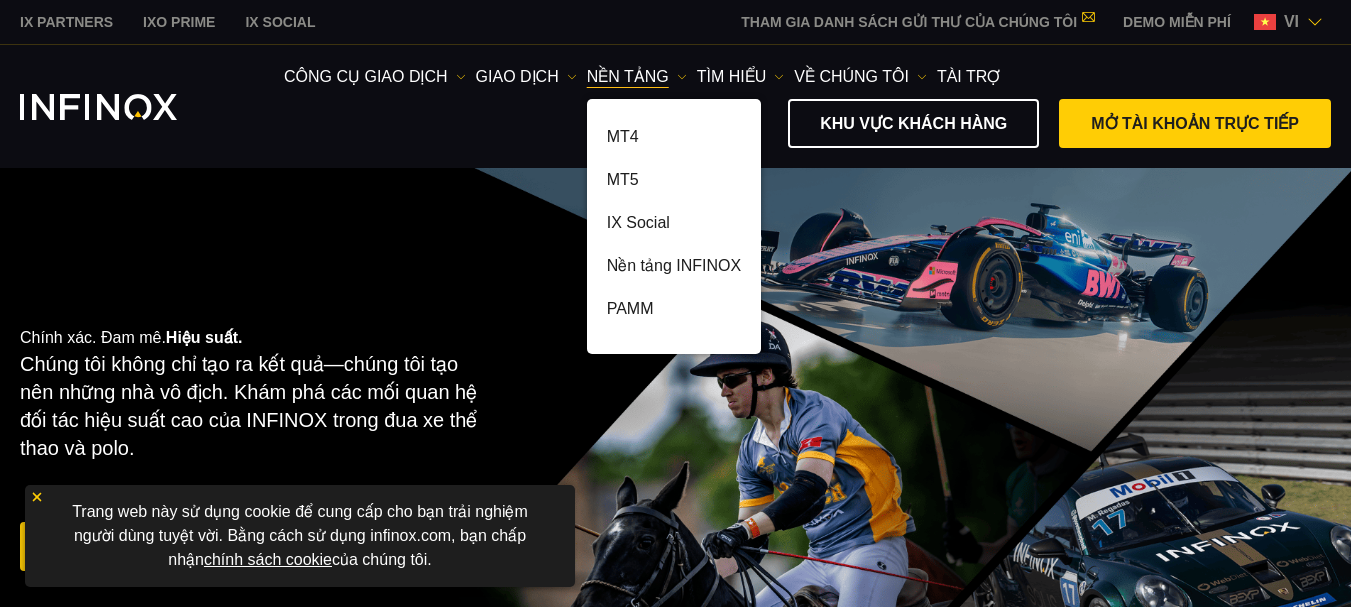 scroll, scrollTop: 0, scrollLeft: 0, axis: both 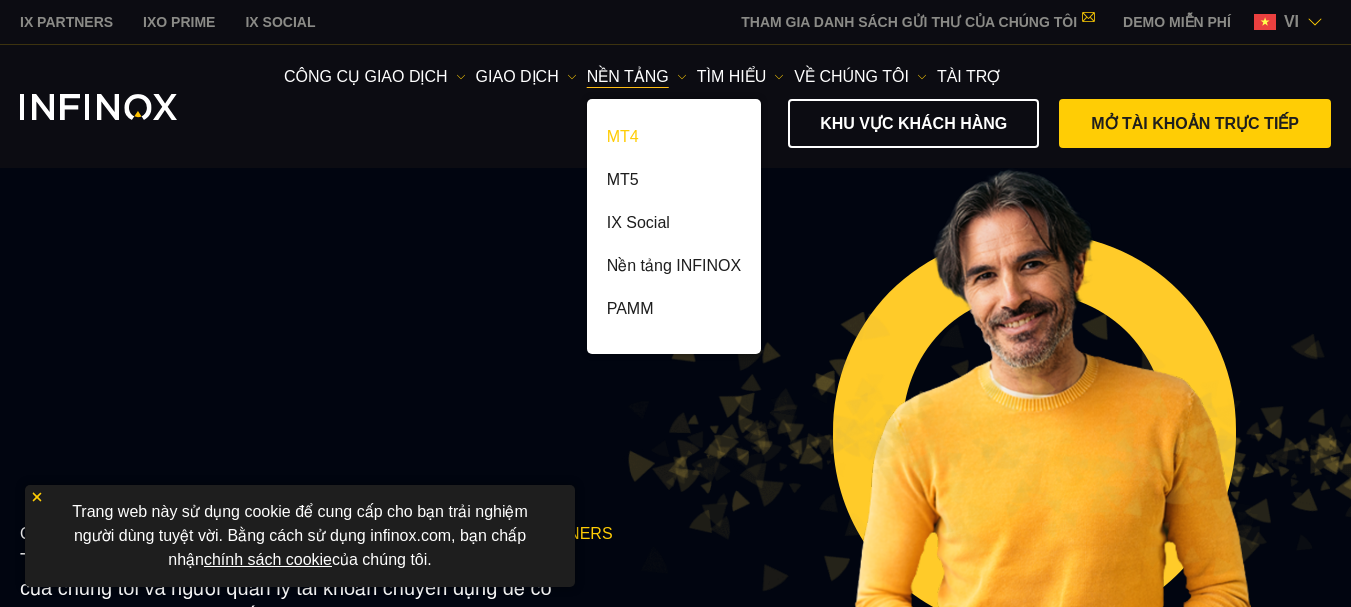click on "MT4" at bounding box center [674, 140] 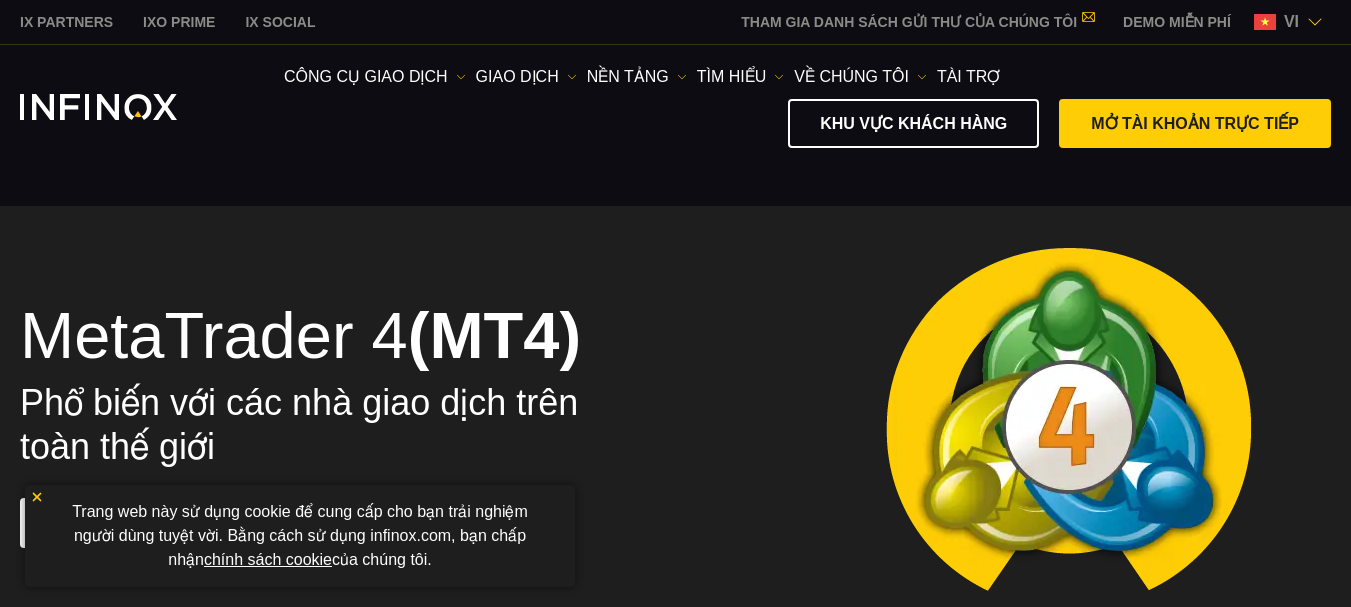 scroll, scrollTop: 0, scrollLeft: 0, axis: both 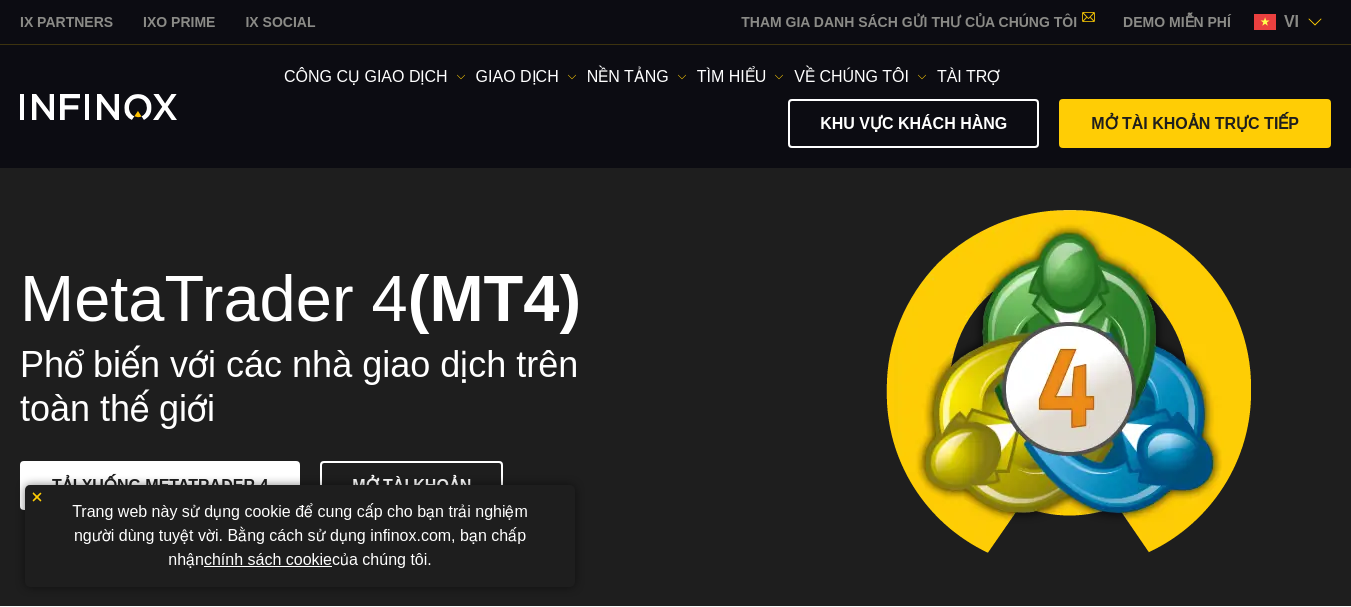 click on "MetaTrader 4  (MT4)
Phổ biến với các nhà giao dịch trên toàn thế giới
TẢI XUỐNG METATRADER 4
MỞ TÀI KHOẢN" at bounding box center [675, 387] 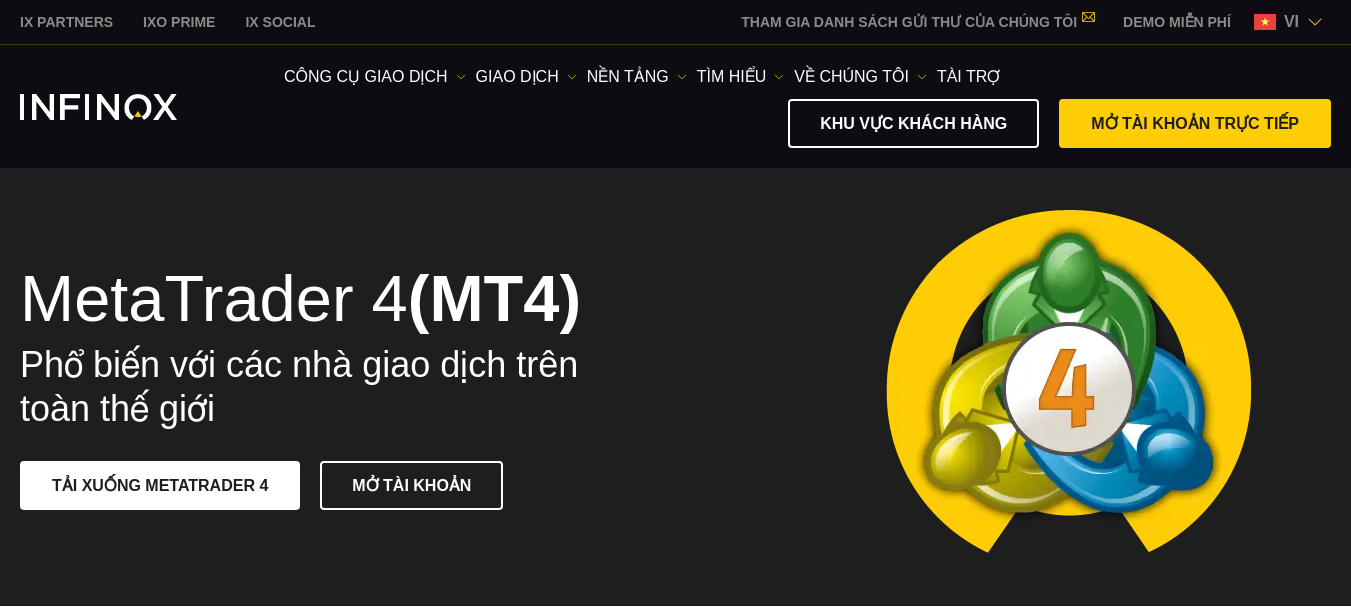 scroll, scrollTop: 0, scrollLeft: 0, axis: both 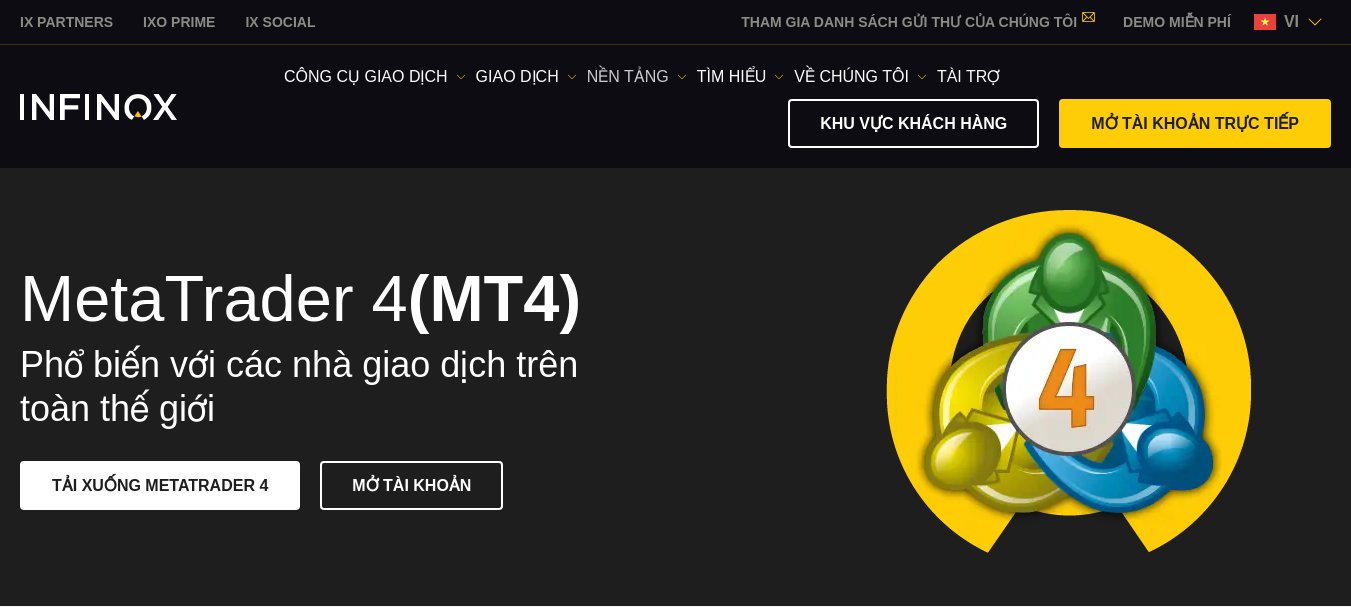 click at bounding box center (682, 77) 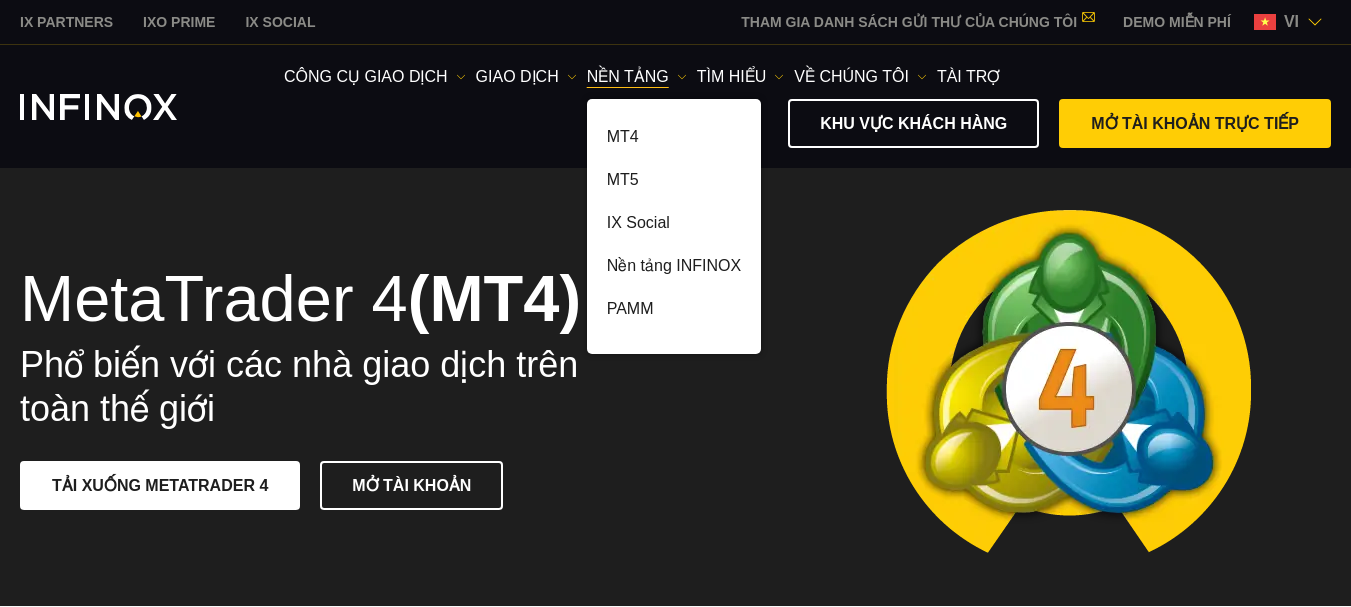 scroll, scrollTop: 0, scrollLeft: 0, axis: both 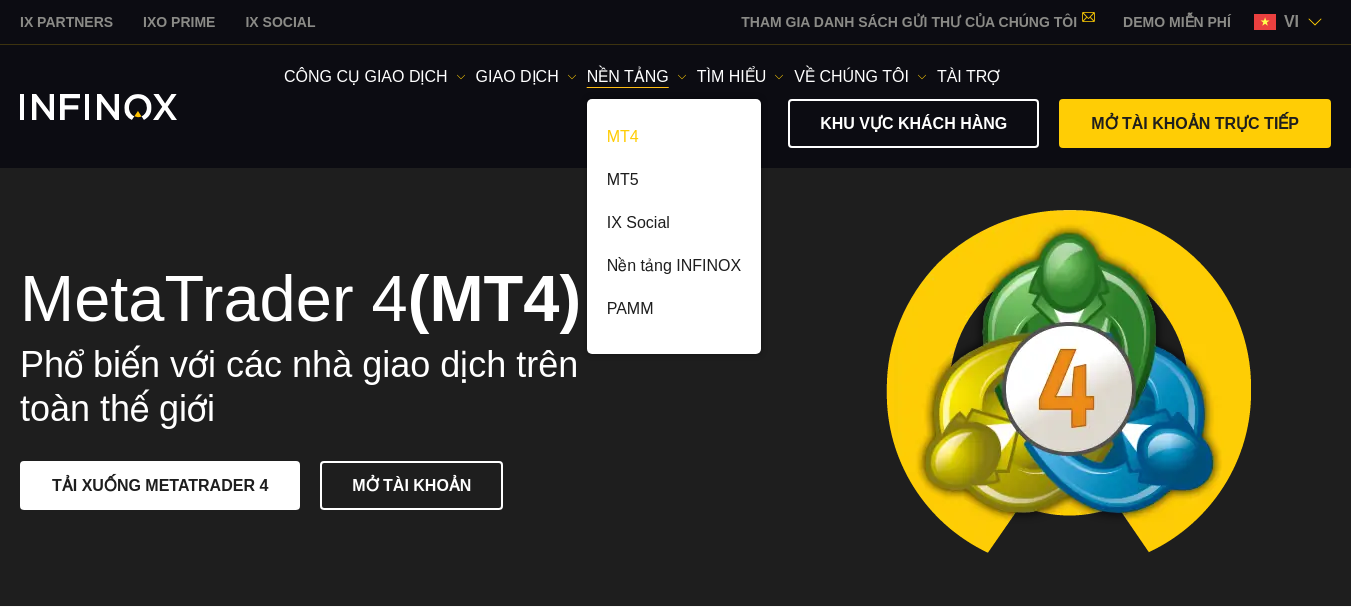click on "MT4" at bounding box center [674, 140] 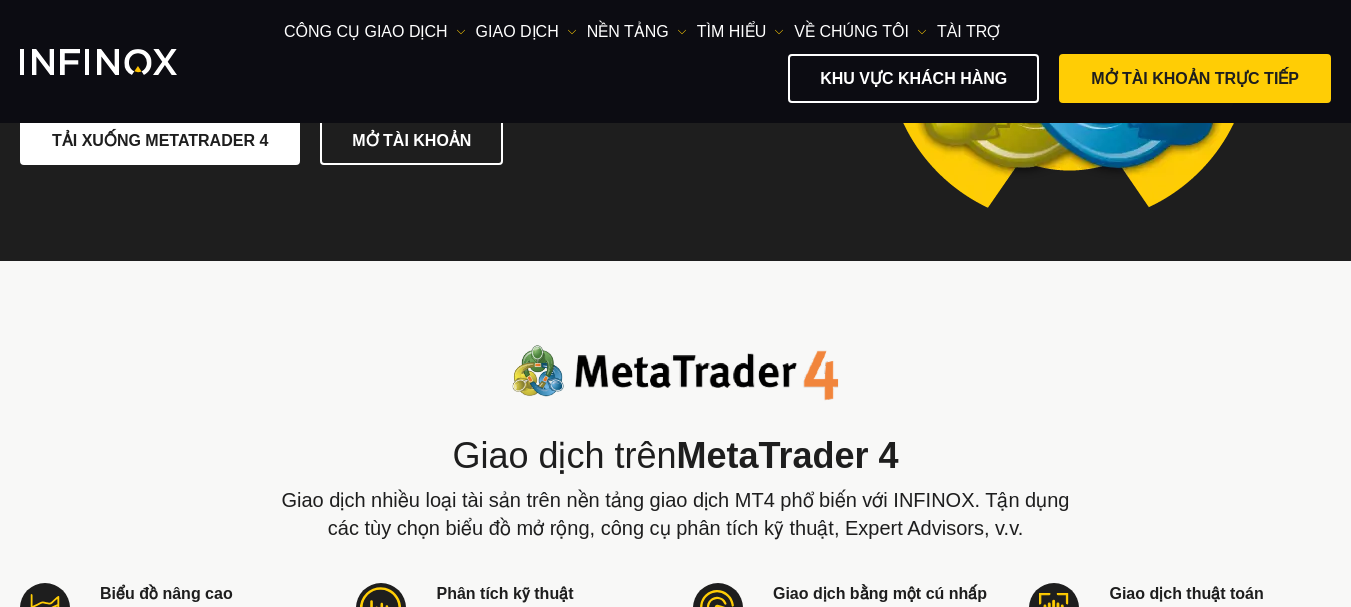scroll, scrollTop: 0, scrollLeft: 0, axis: both 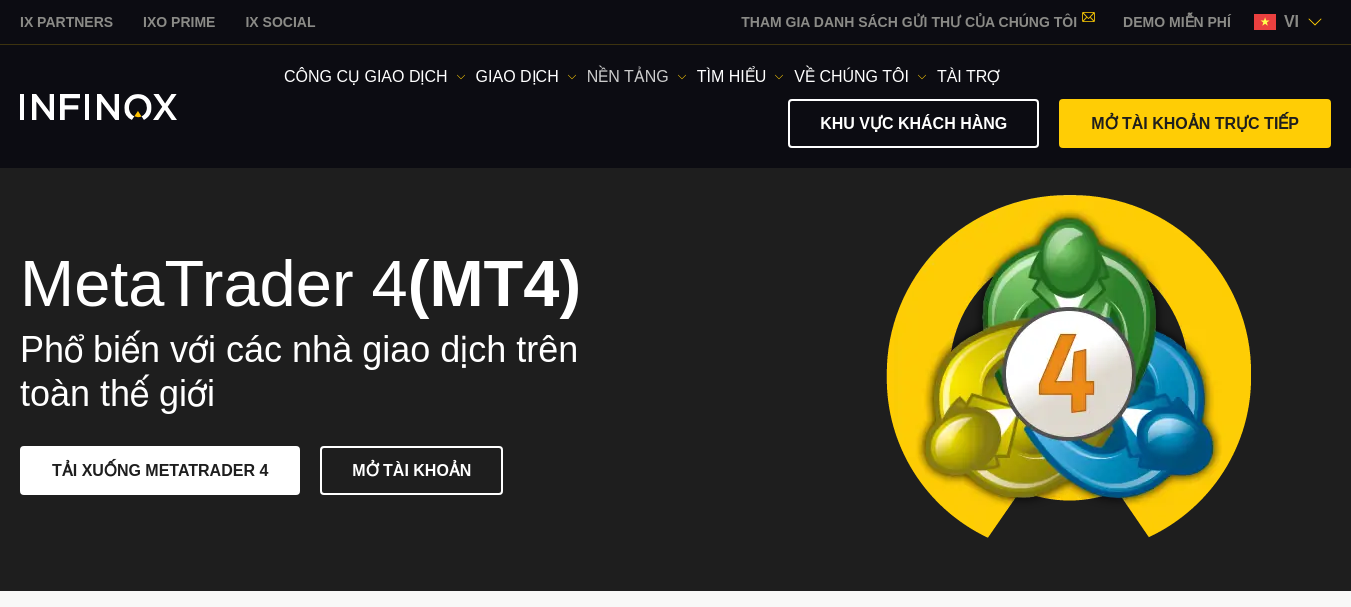 click at bounding box center [682, 77] 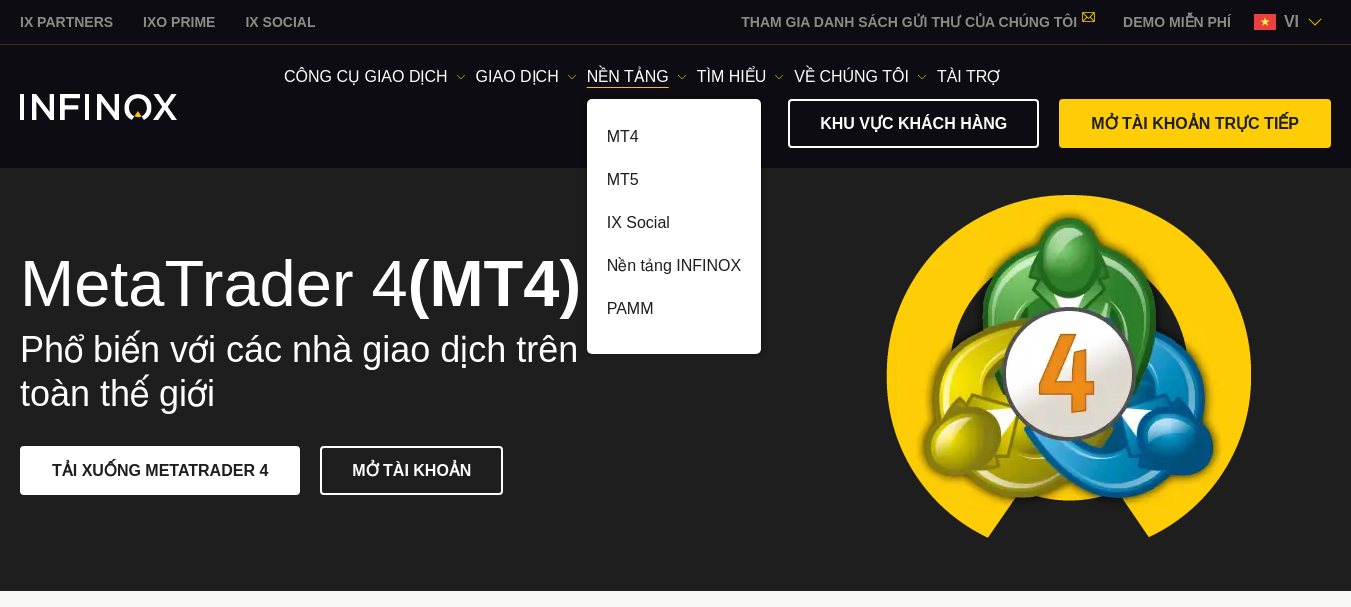 scroll, scrollTop: 0, scrollLeft: 0, axis: both 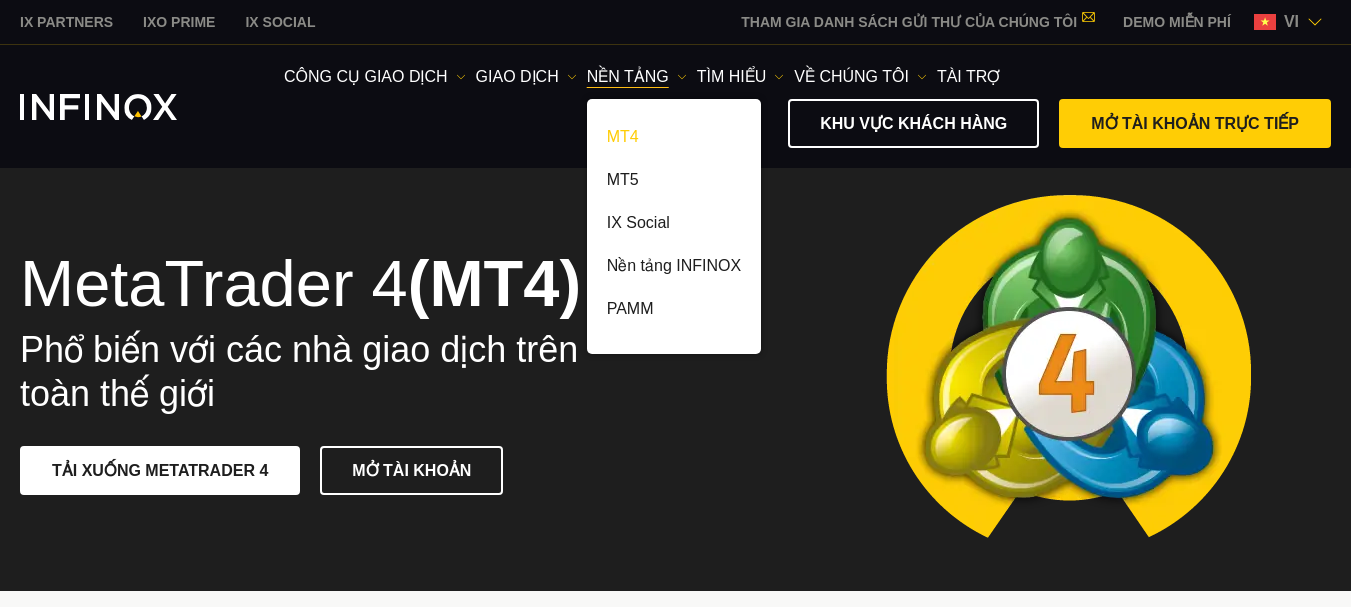 click on "MT4" at bounding box center [674, 140] 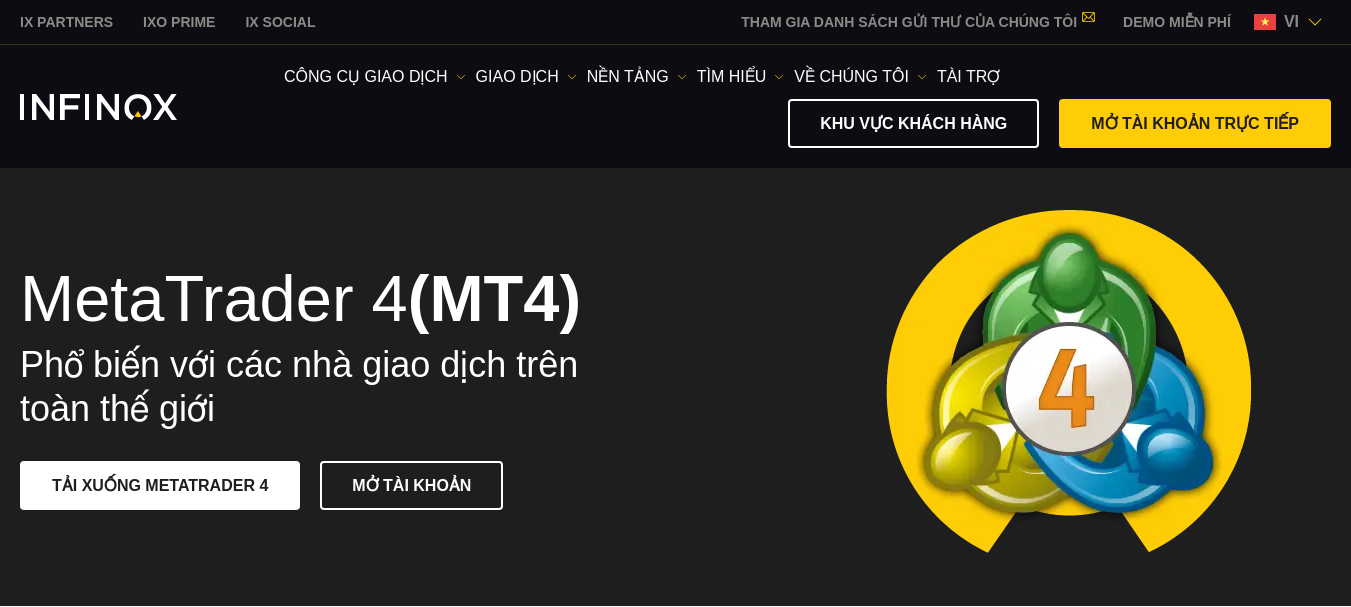 scroll, scrollTop: 0, scrollLeft: 0, axis: both 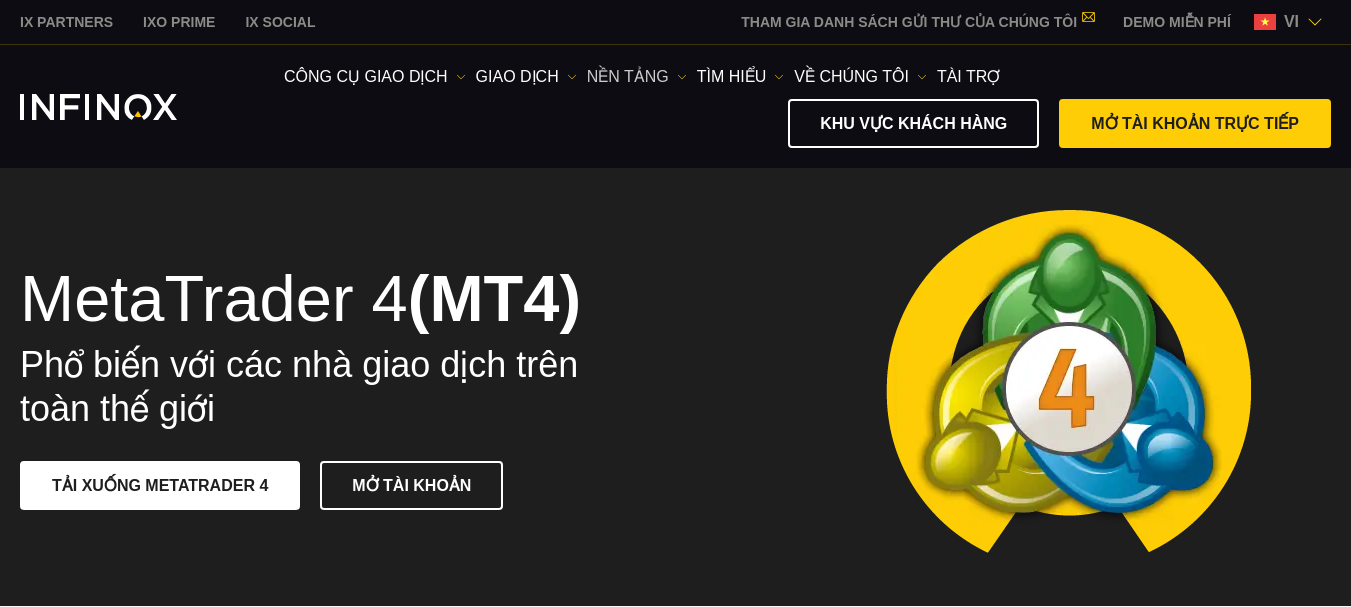 click at bounding box center (682, 77) 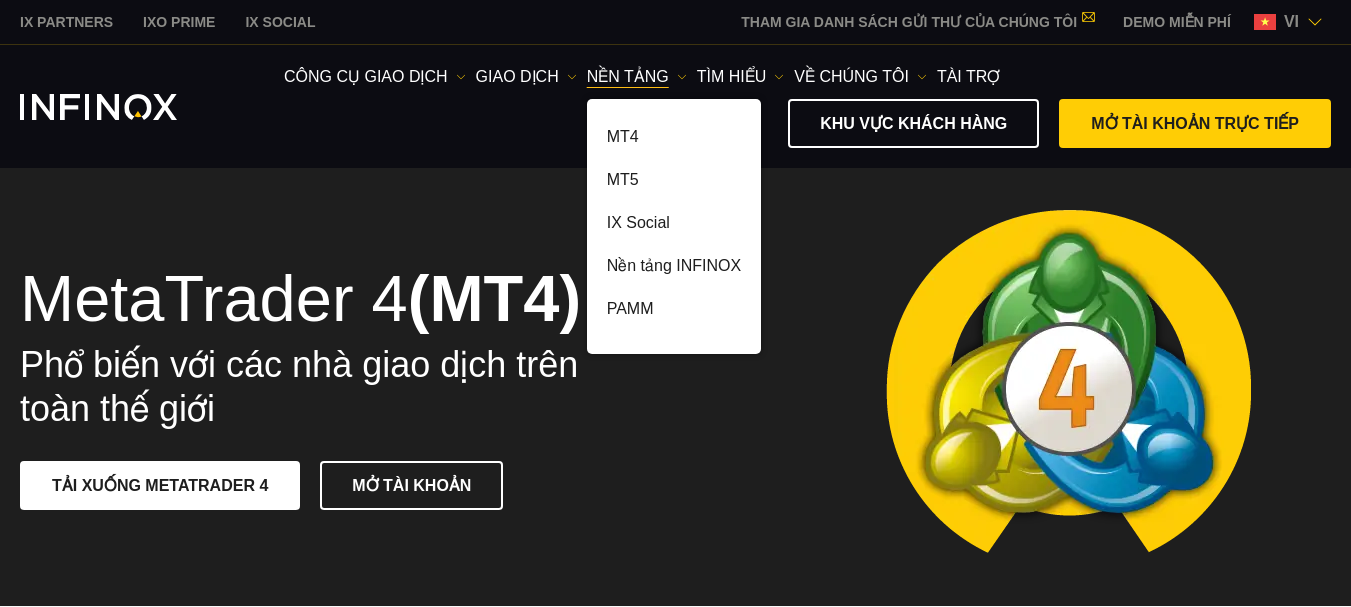 scroll, scrollTop: 0, scrollLeft: 0, axis: both 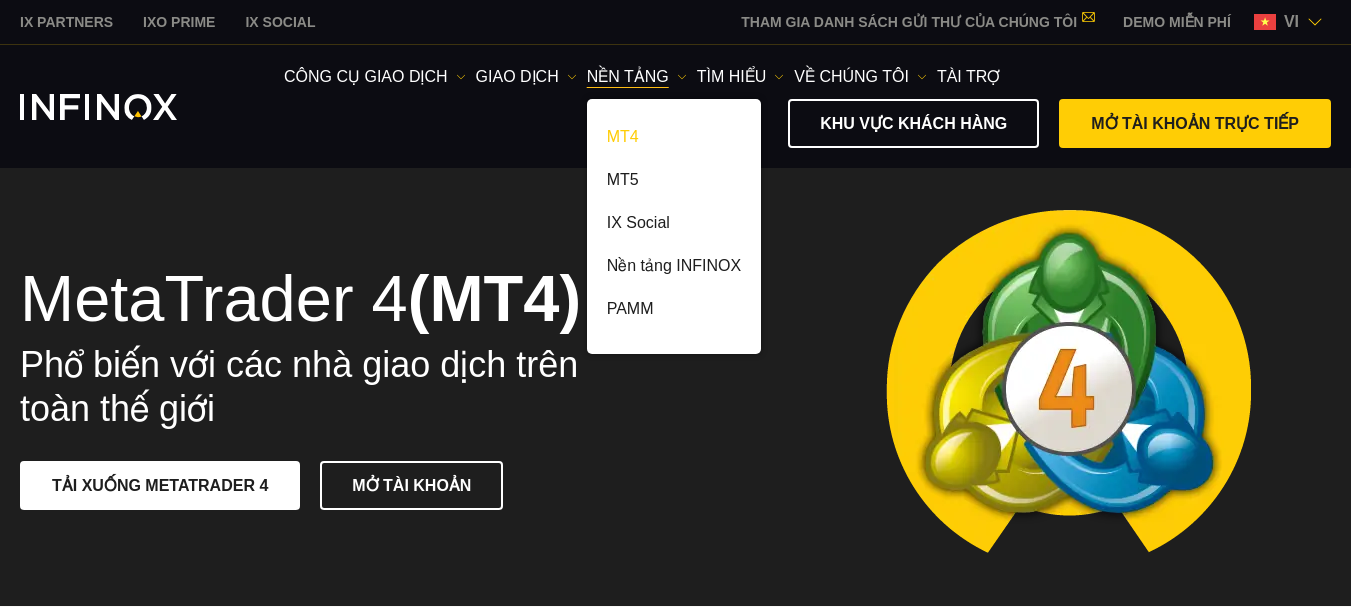 click on "MT4" at bounding box center (674, 140) 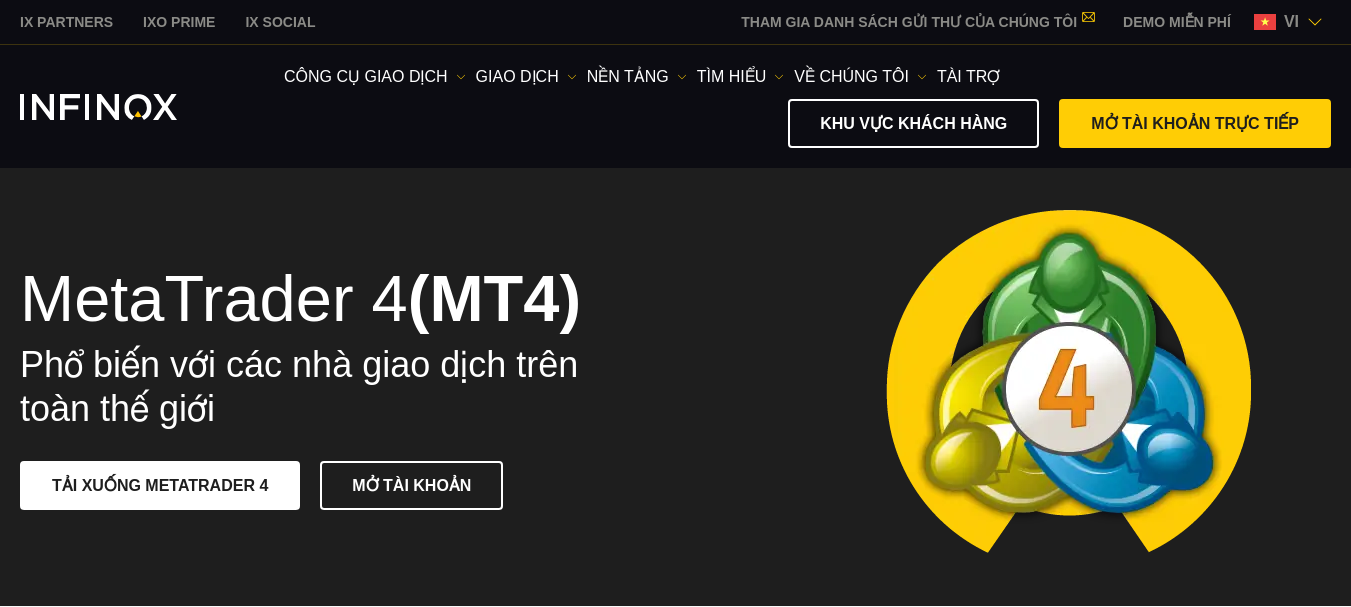 scroll, scrollTop: 0, scrollLeft: 0, axis: both 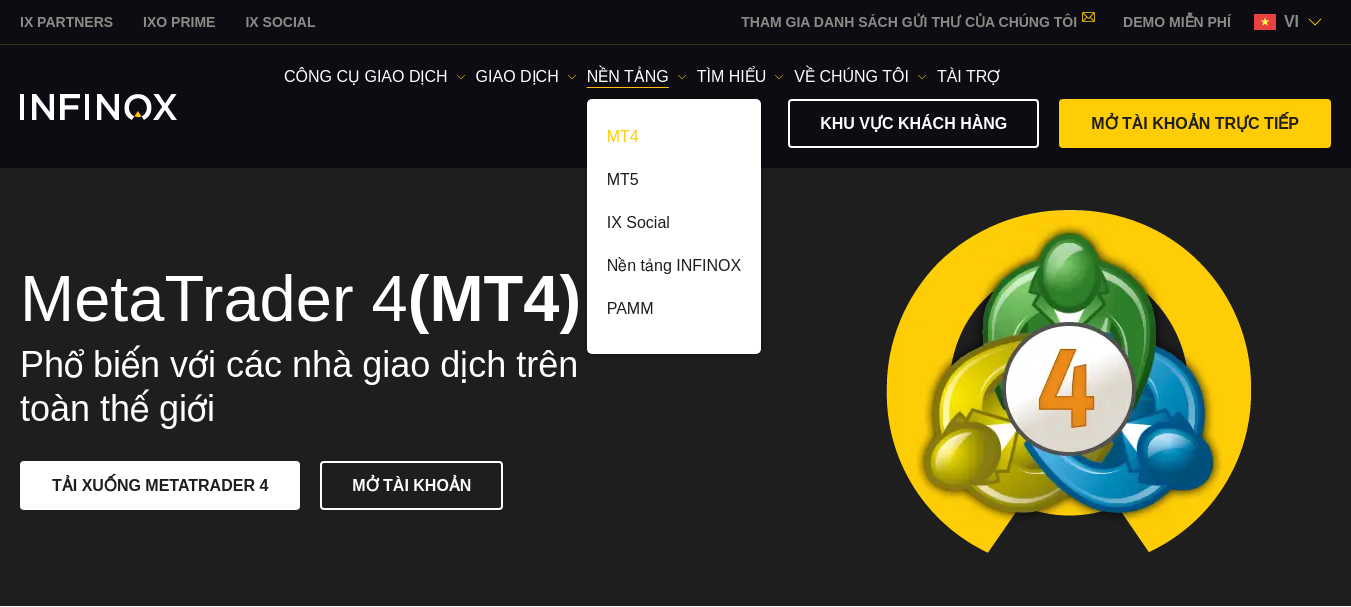 click on "MT4" at bounding box center [674, 140] 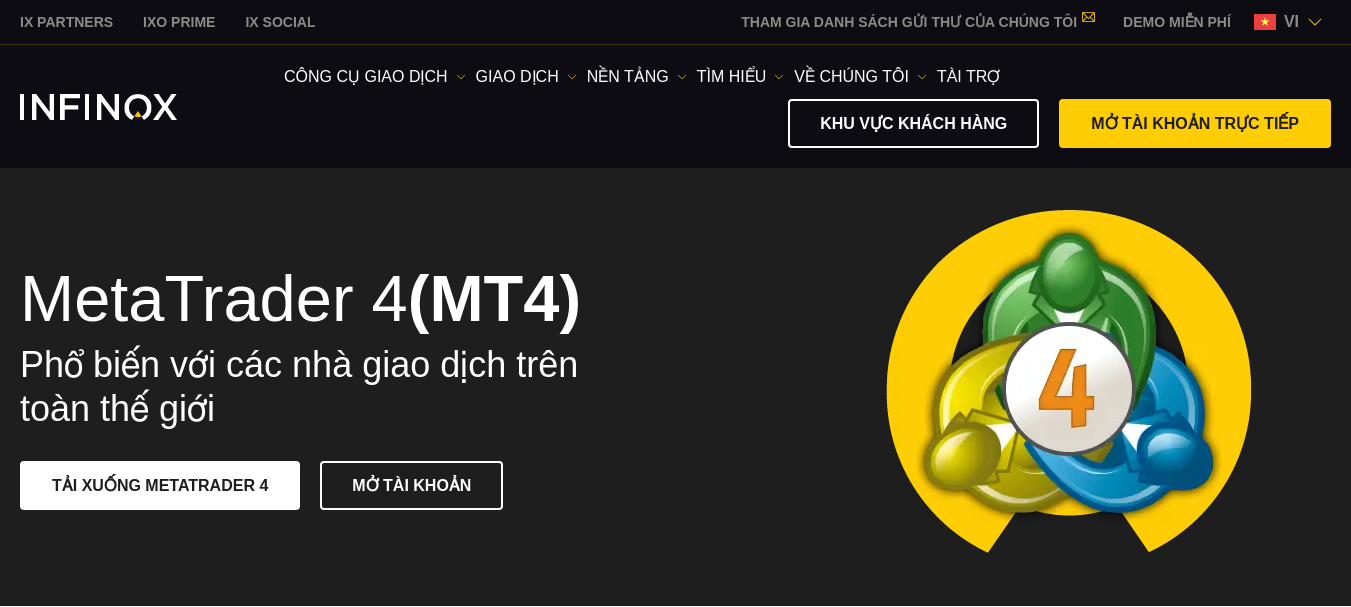 scroll, scrollTop: 0, scrollLeft: 0, axis: both 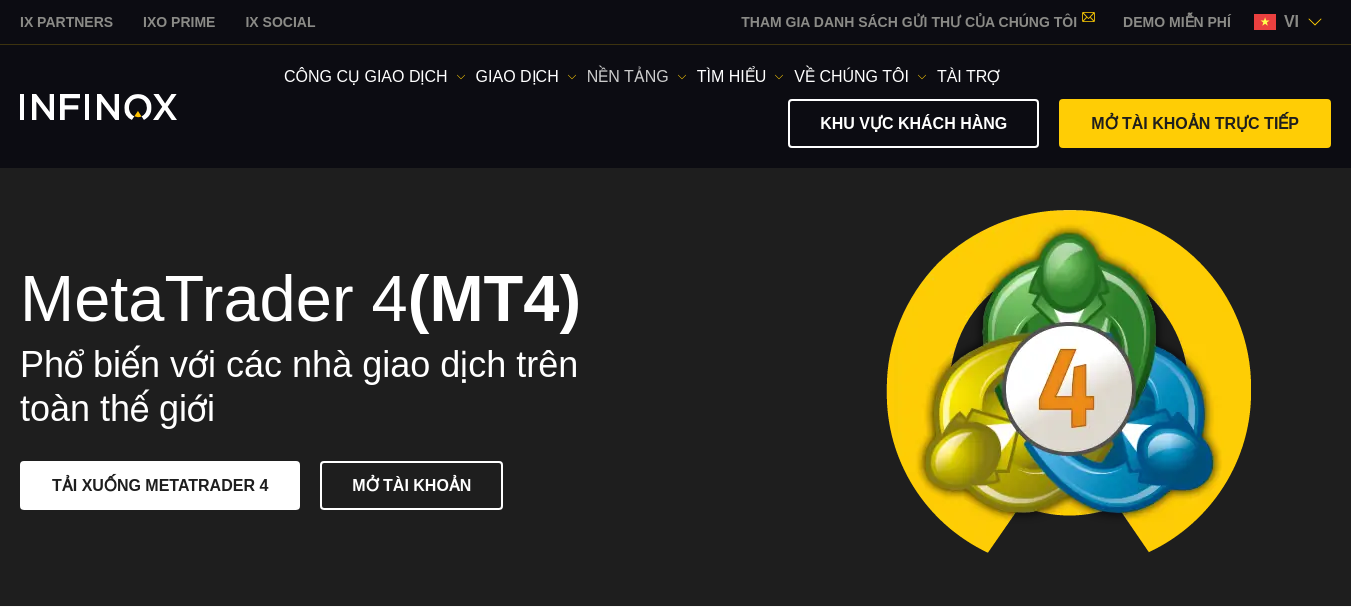 click on "NỀN TẢNG" at bounding box center [637, 77] 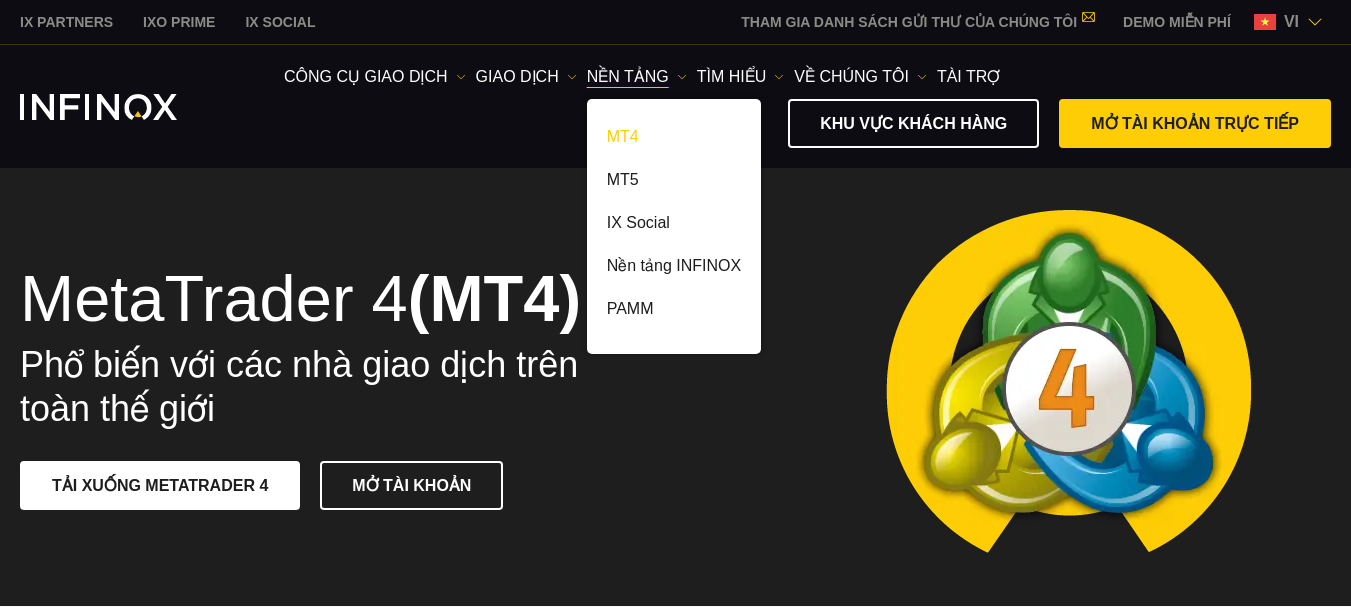 click on "MT4" at bounding box center (674, 140) 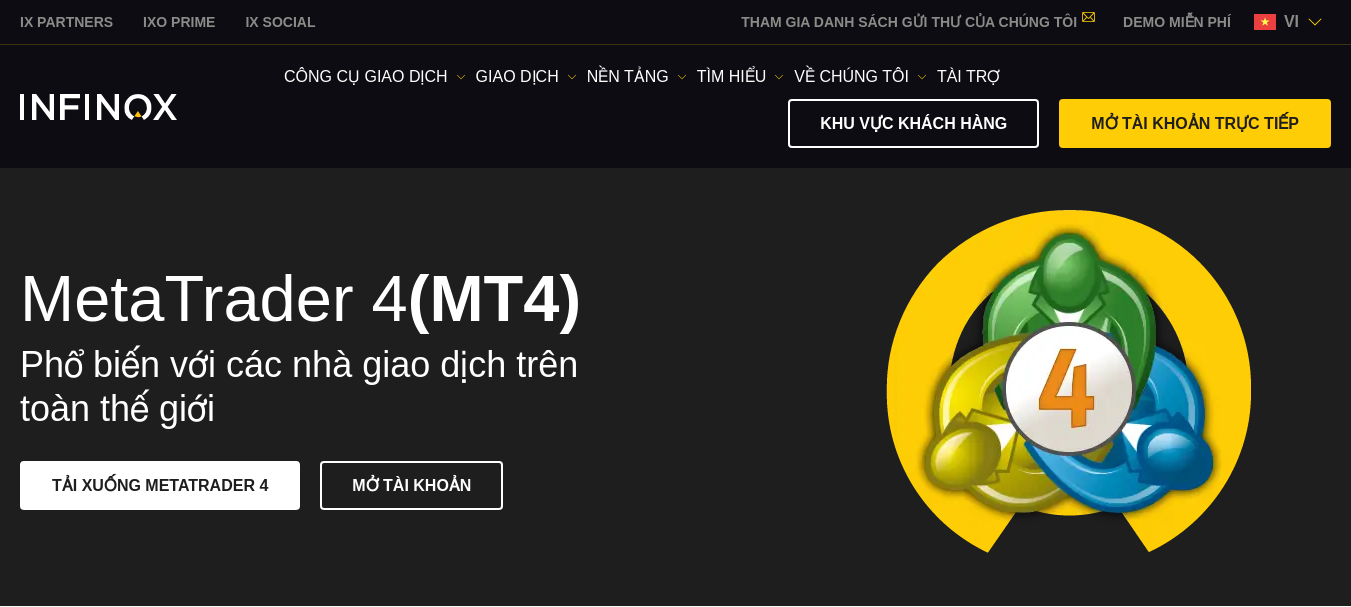 scroll, scrollTop: 0, scrollLeft: 0, axis: both 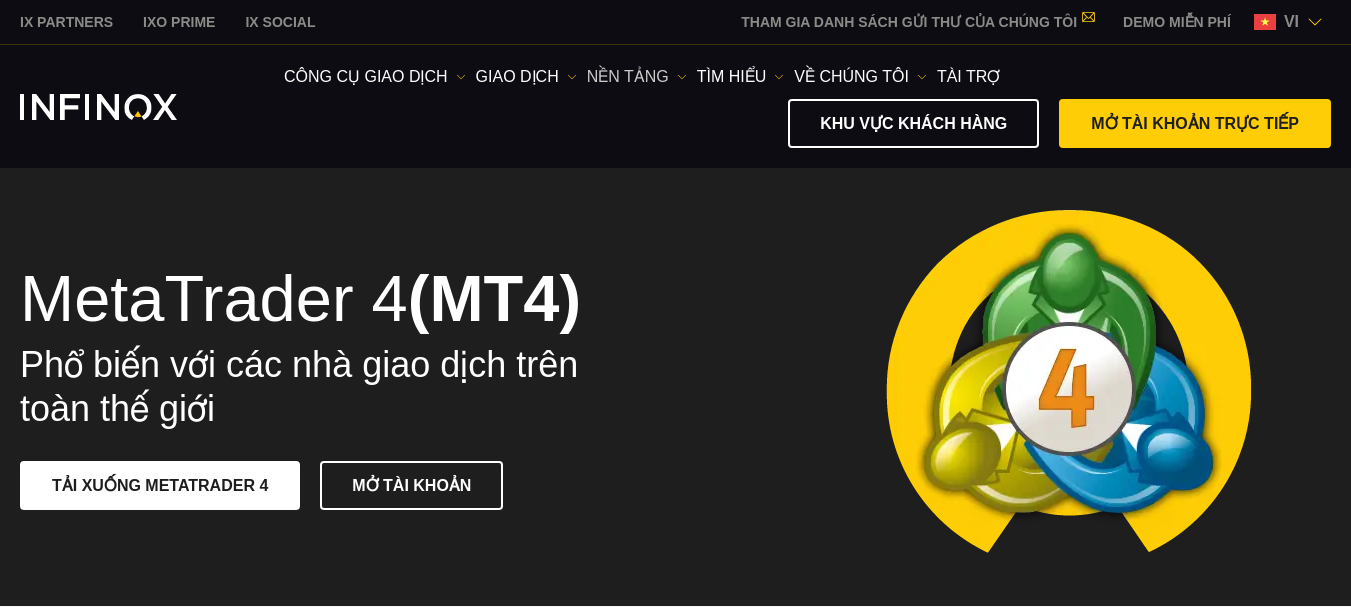 click at bounding box center [682, 77] 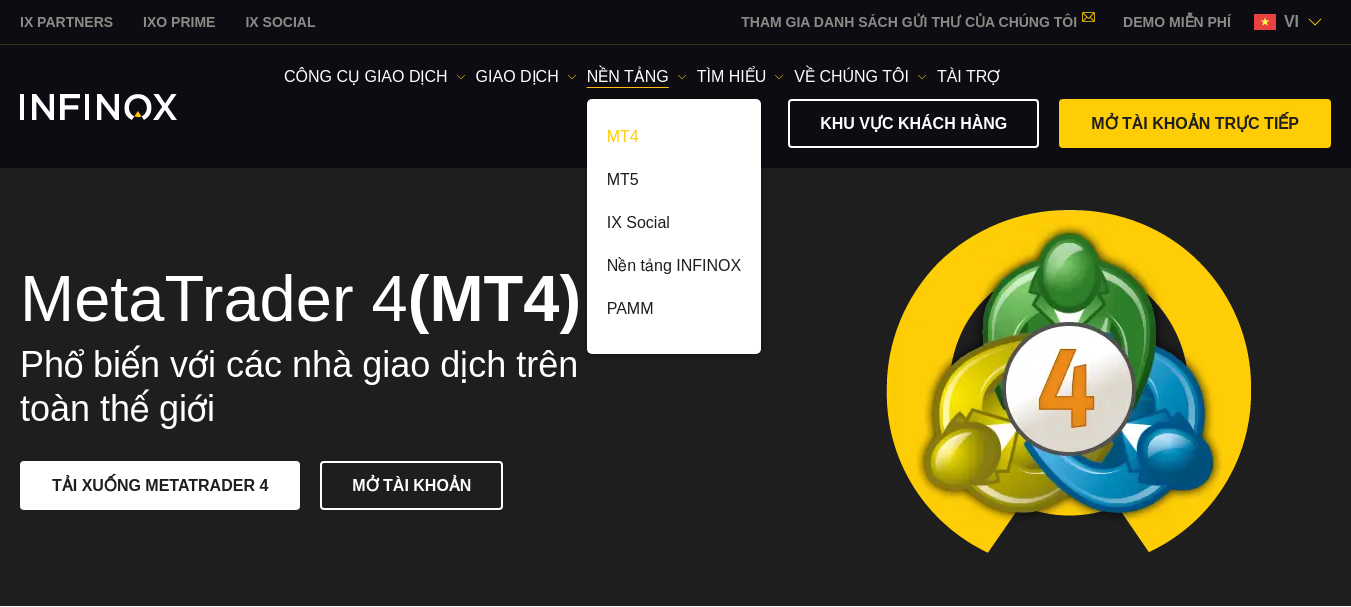 click on "MT4" at bounding box center (674, 140) 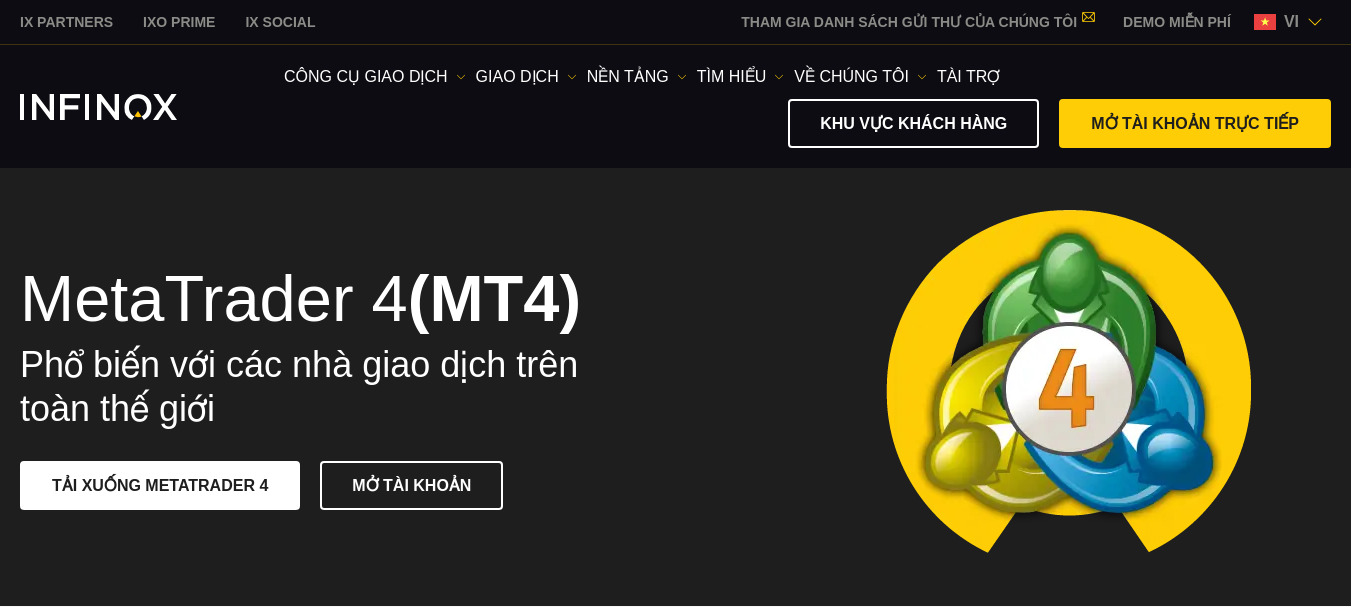 scroll, scrollTop: 0, scrollLeft: 0, axis: both 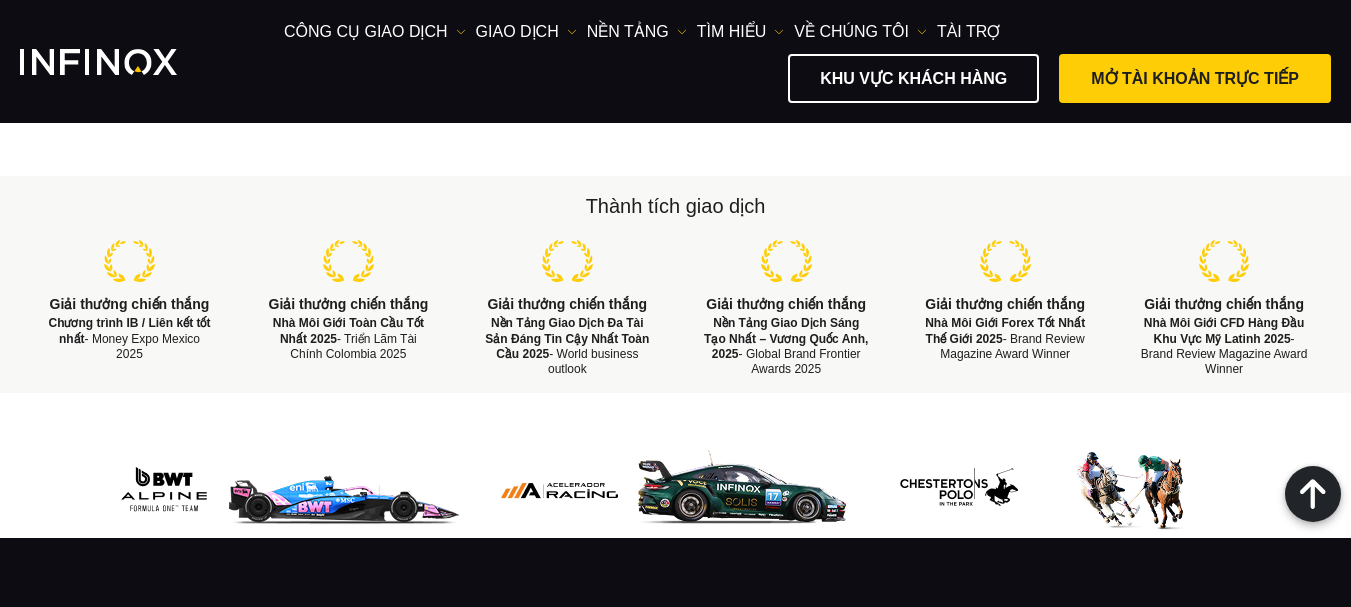 click on "KHU VỰC KHÁCH HÀNG
MỞ TÀI KHOẢN TRỰC TIẾP" at bounding box center [807, 78] 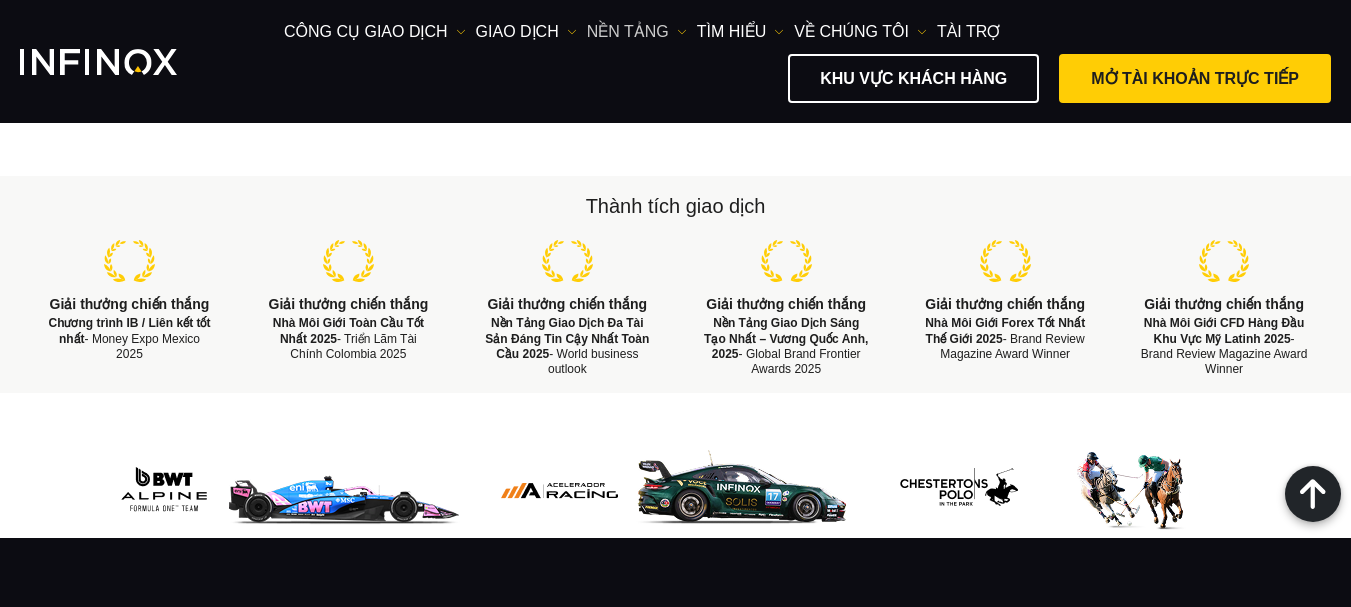 click on "NỀN TẢNG" at bounding box center [637, 32] 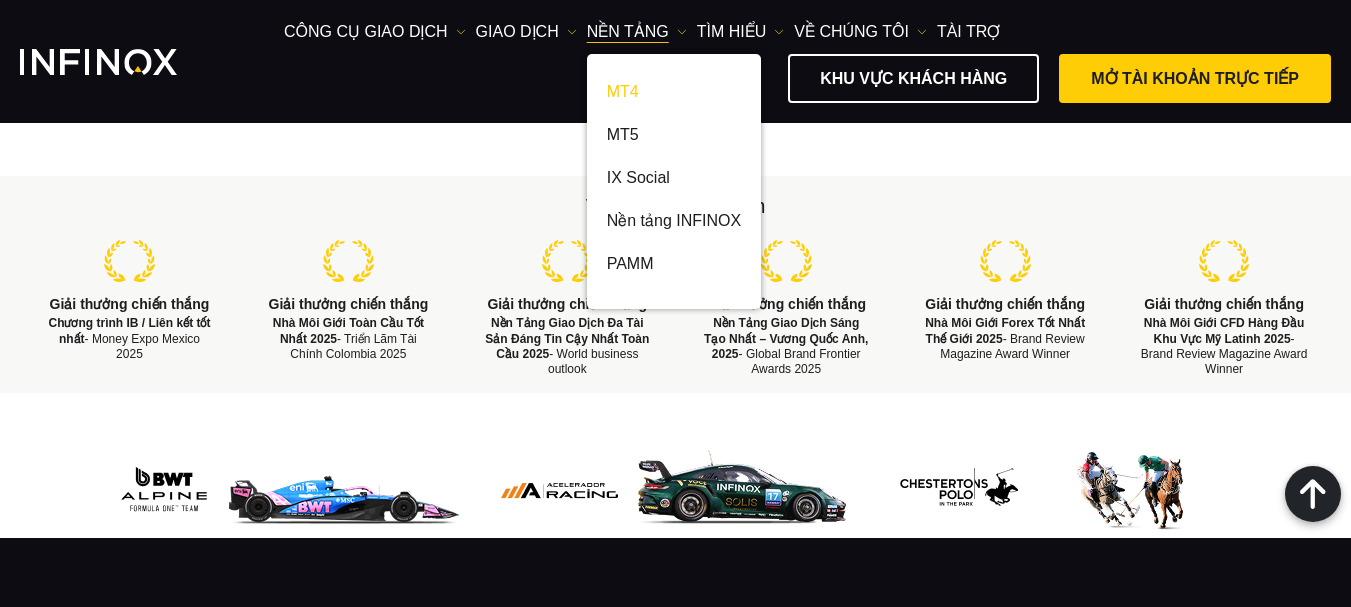 click on "MT4" at bounding box center (674, 95) 